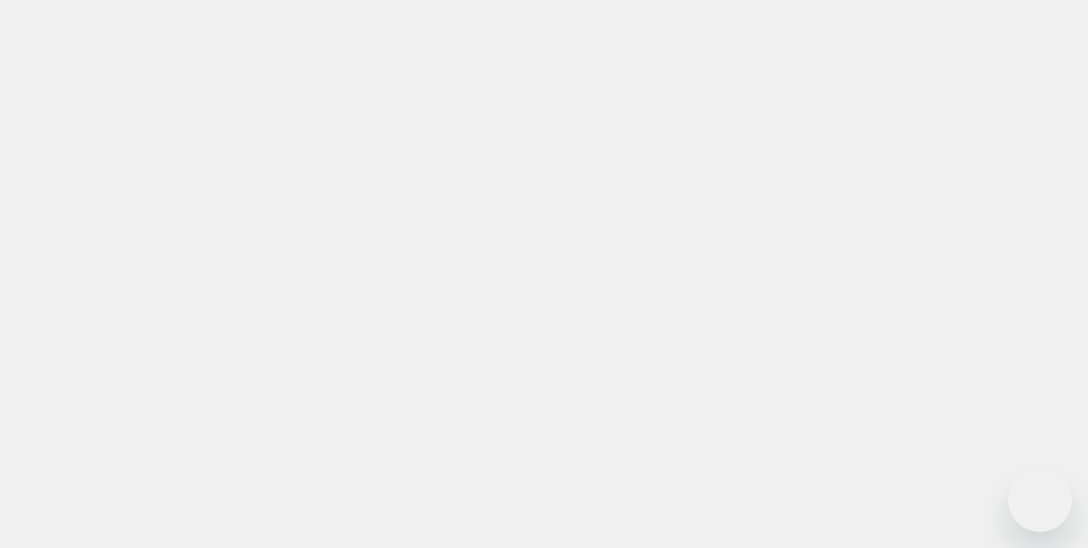 scroll, scrollTop: 0, scrollLeft: 0, axis: both 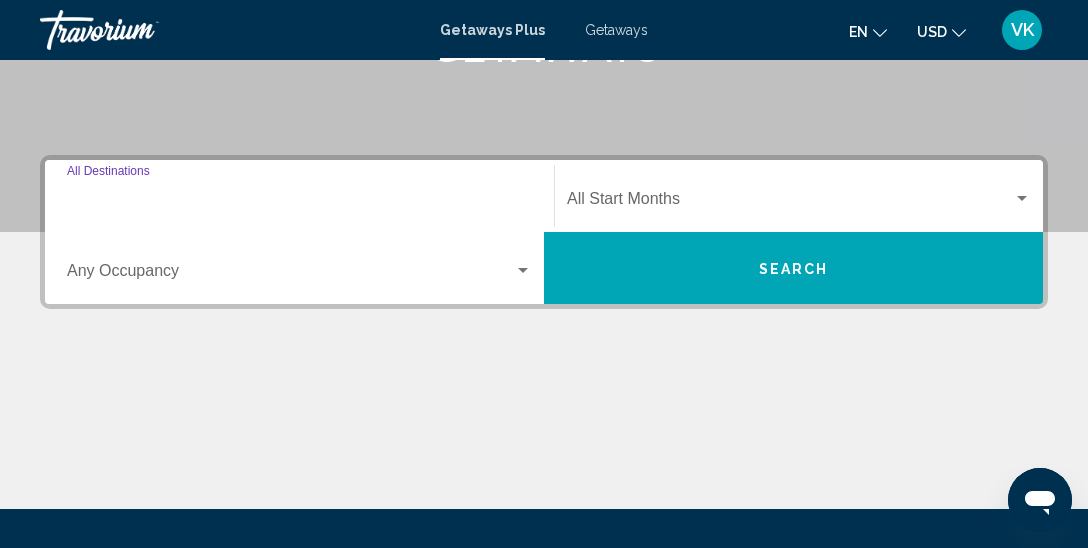 click on "Destination All Destinations" at bounding box center [299, 203] 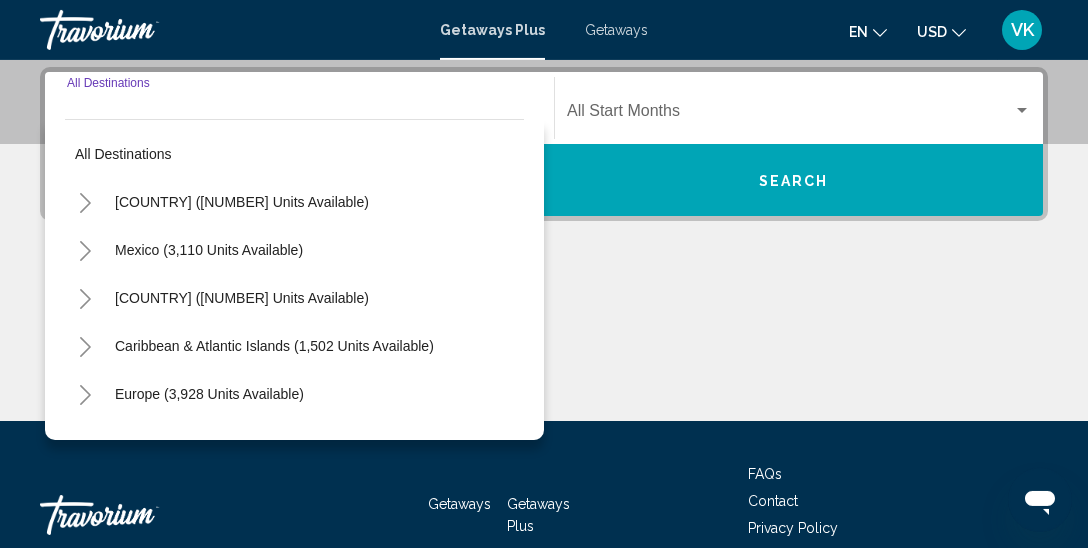 scroll, scrollTop: 457, scrollLeft: 0, axis: vertical 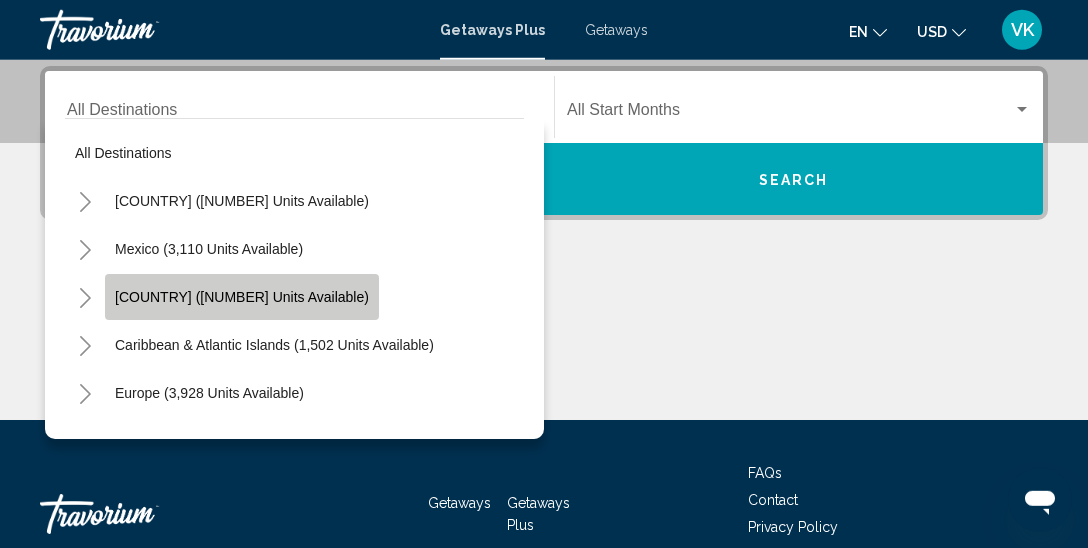 click on "[COUNTRY] ([NUMBER] units available)" at bounding box center (242, 297) 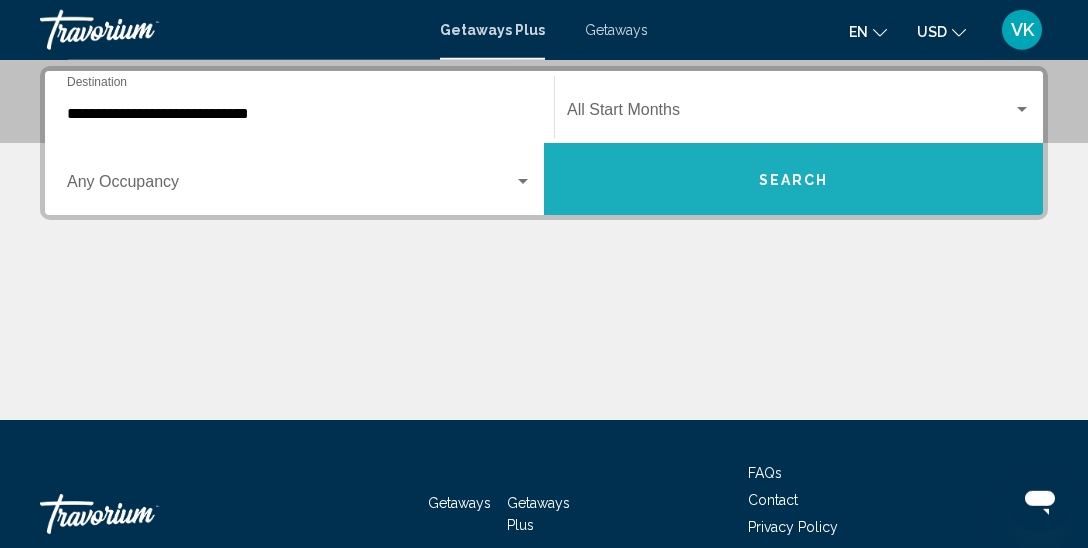 click on "Search" at bounding box center (794, 180) 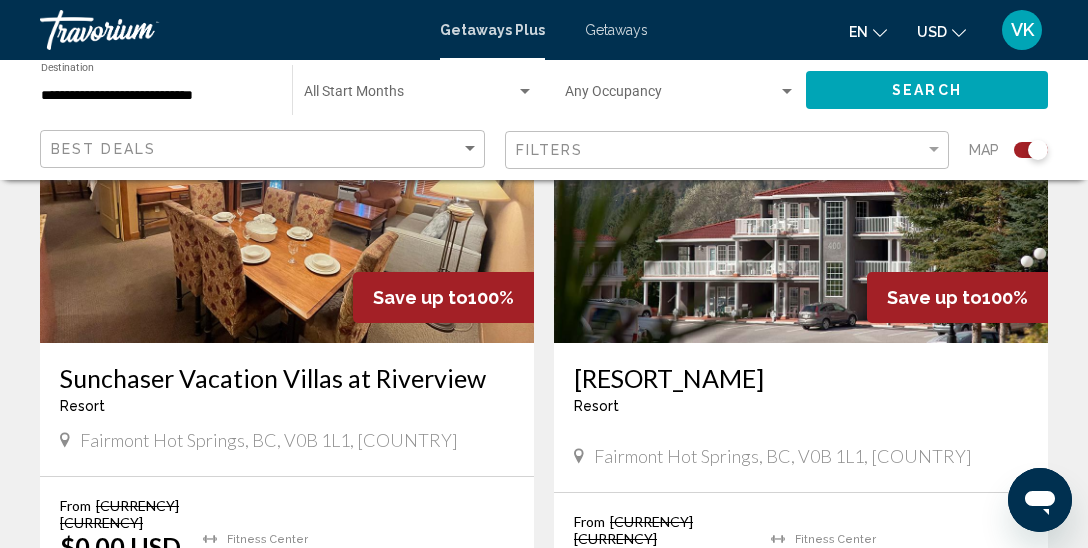 scroll, scrollTop: 3530, scrollLeft: 0, axis: vertical 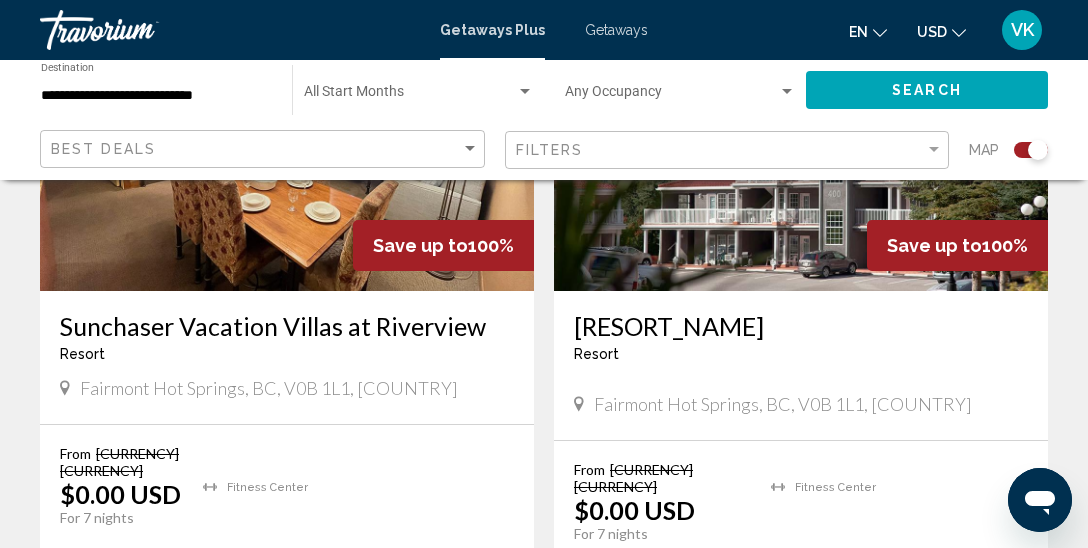 click on "View Resort" at bounding box center [846, 571] 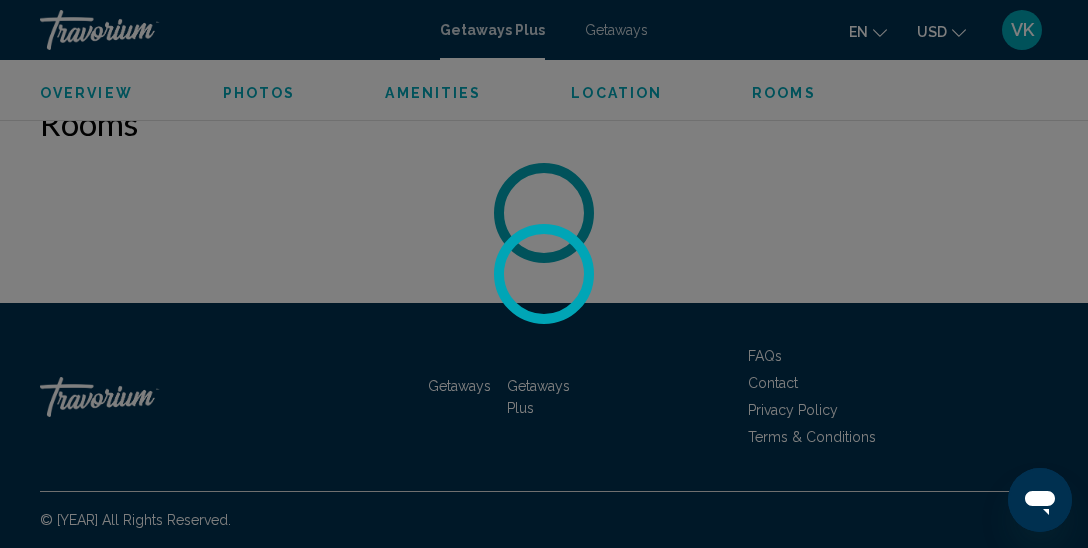 scroll, scrollTop: 3428, scrollLeft: 0, axis: vertical 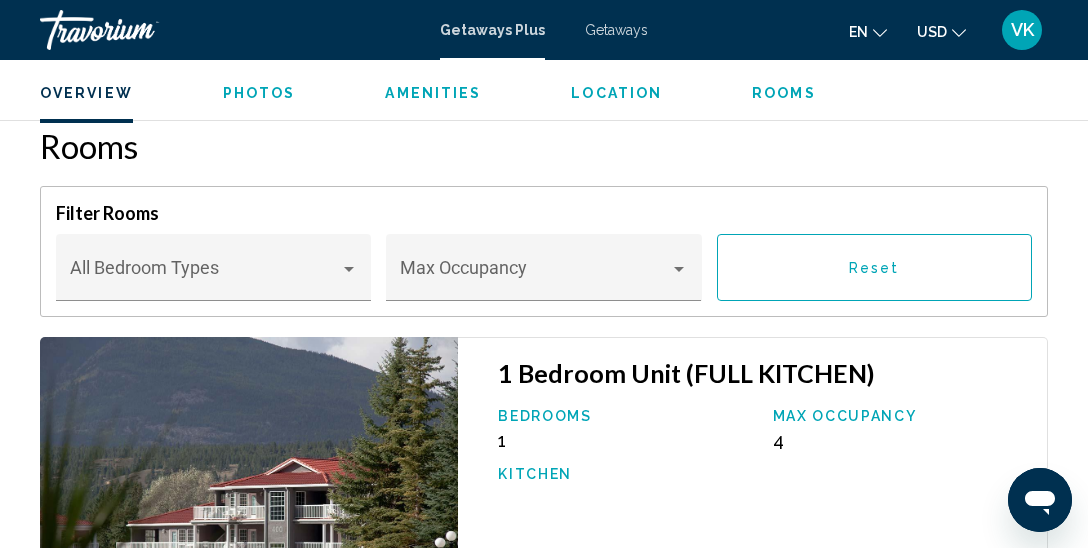 type 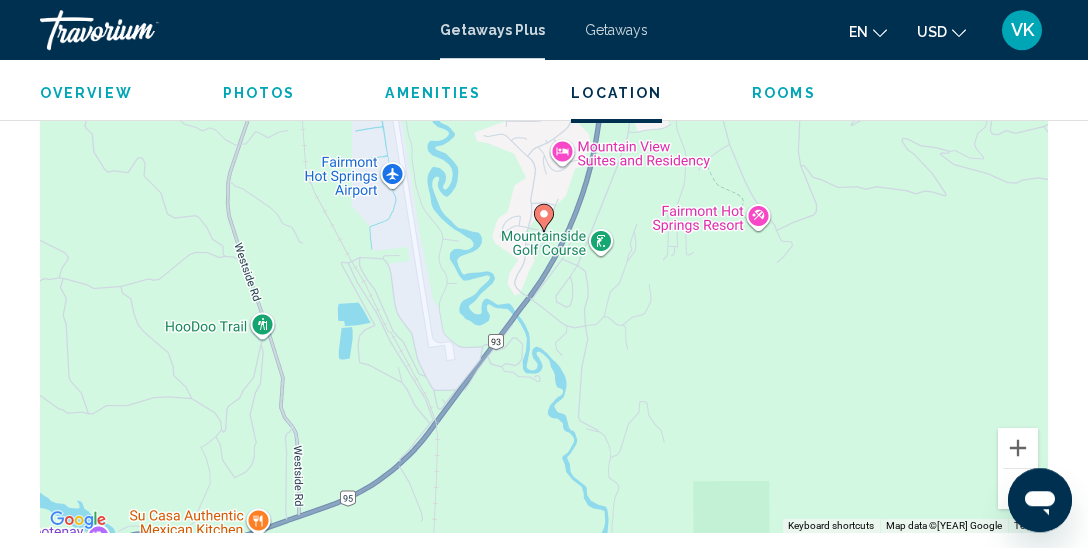 scroll, scrollTop: 2795, scrollLeft: 0, axis: vertical 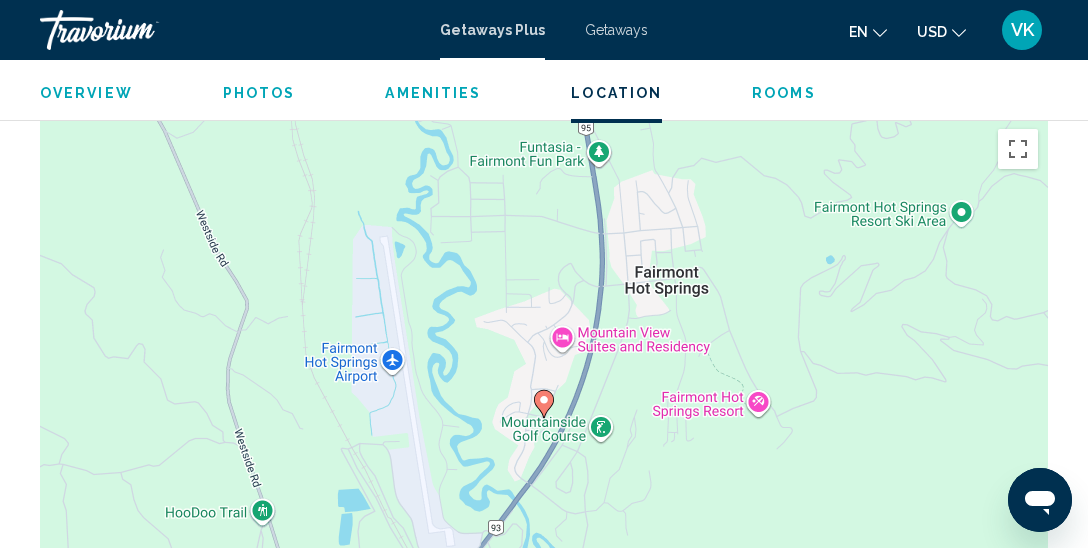 click on "To navigate, press the arrow keys. To activate drag with keyboard, press Alt + Enter. Once in keyboard drag state, use the arrow keys to move the marker. To complete the drag, press the Enter key. To cancel, press Escape." at bounding box center (544, 419) 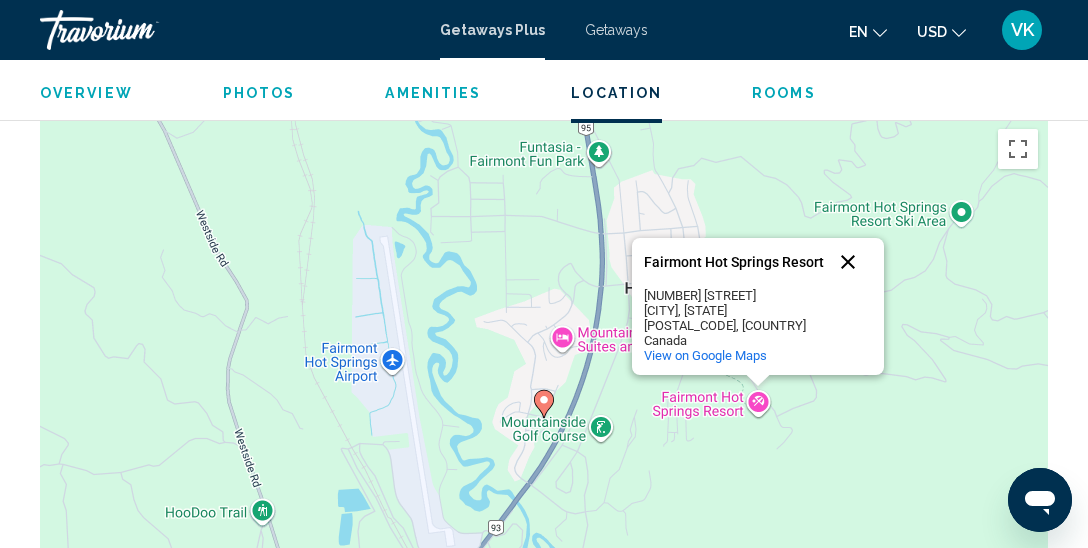 click at bounding box center (848, 262) 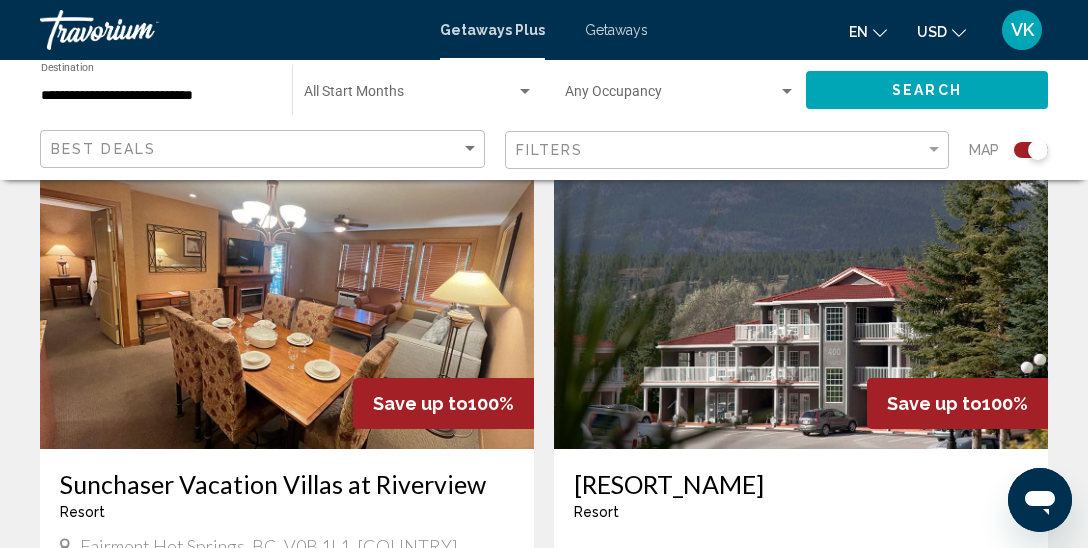 scroll, scrollTop: 3425, scrollLeft: 0, axis: vertical 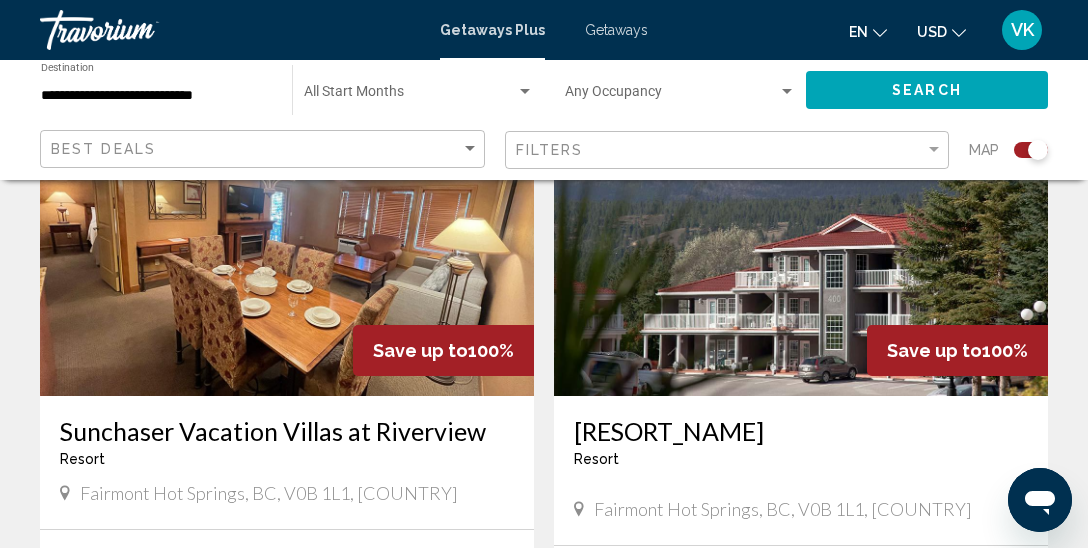click on "Sunchaser Vacation Villas at Riverview" at bounding box center (287, 431) 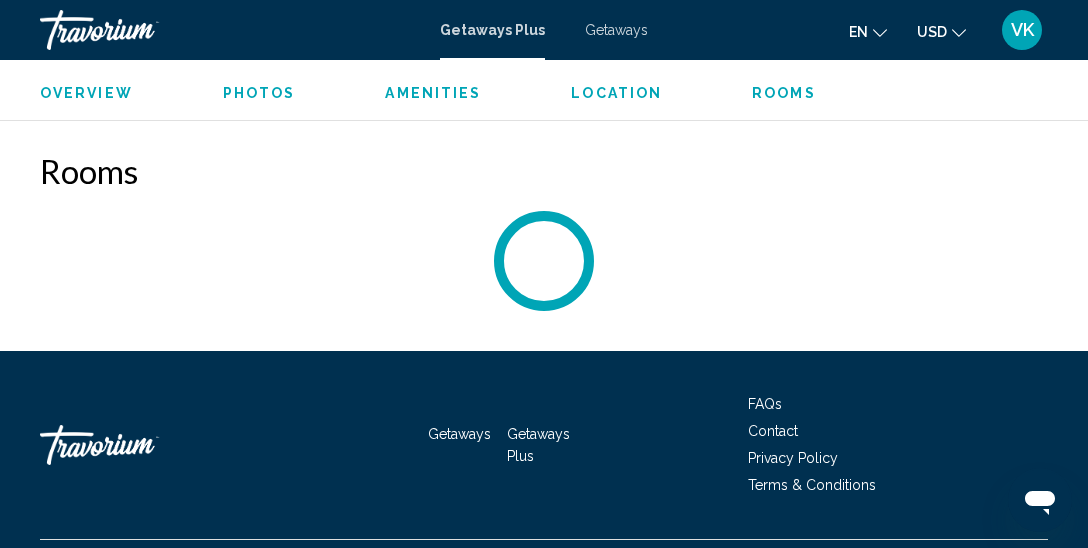 scroll, scrollTop: 3450, scrollLeft: 0, axis: vertical 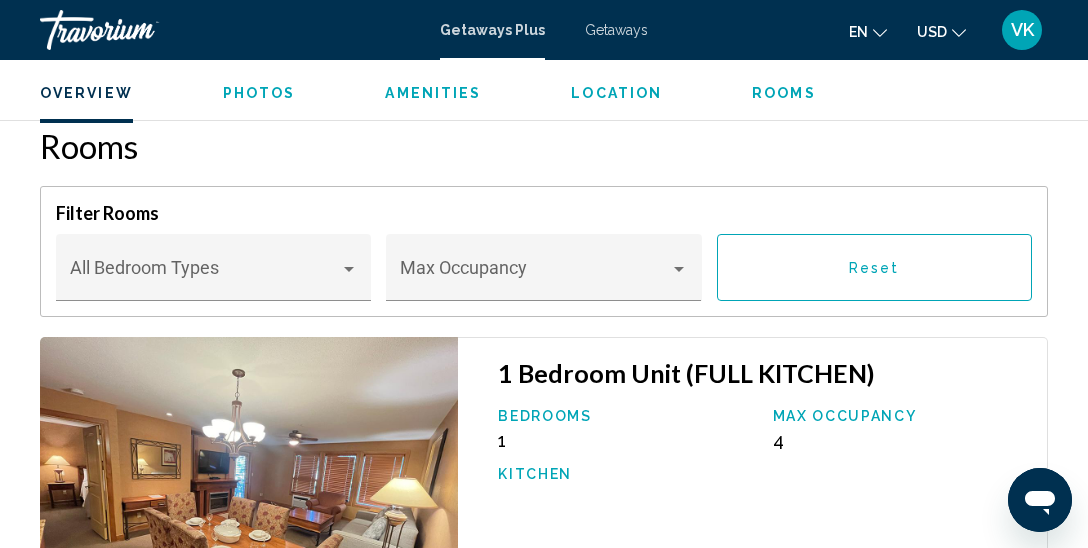 type 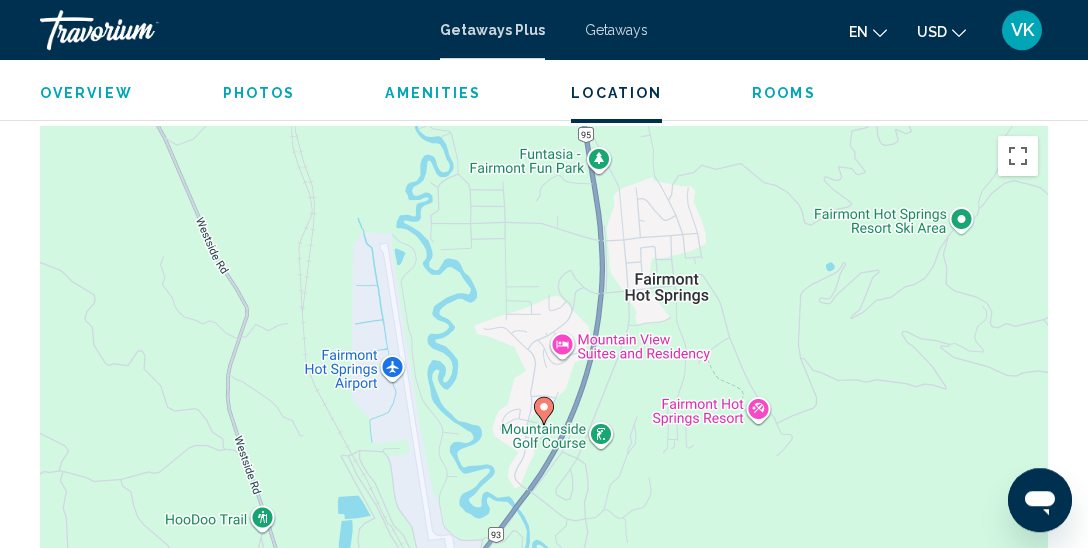 scroll, scrollTop: 2818, scrollLeft: 0, axis: vertical 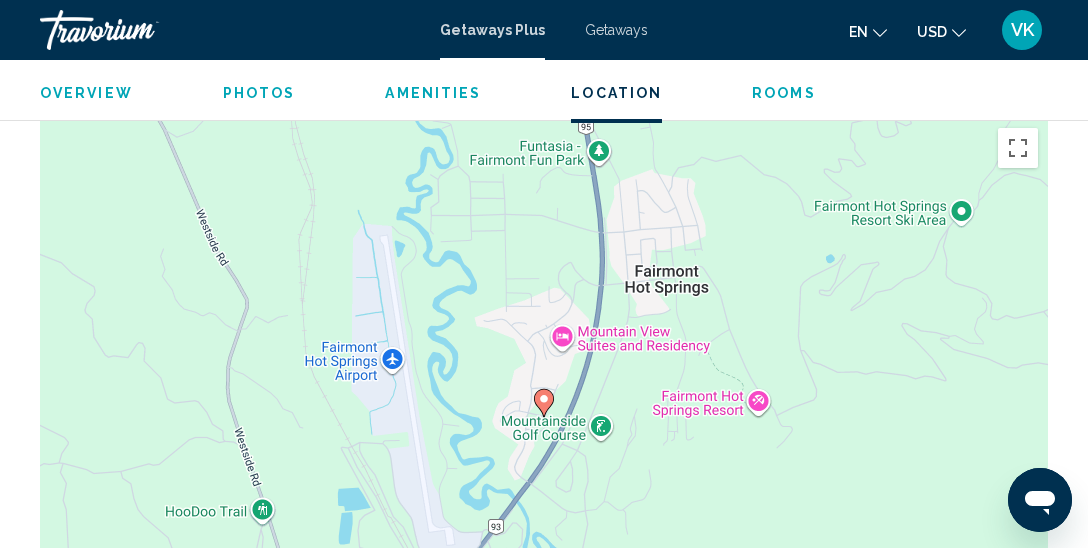 click on "To navigate, press the arrow keys. To activate drag with keyboard, press Alt + Enter. Once in keyboard drag state, use the arrow keys to move the marker. To complete the drag, press the Enter key. To cancel, press Escape." at bounding box center [544, 418] 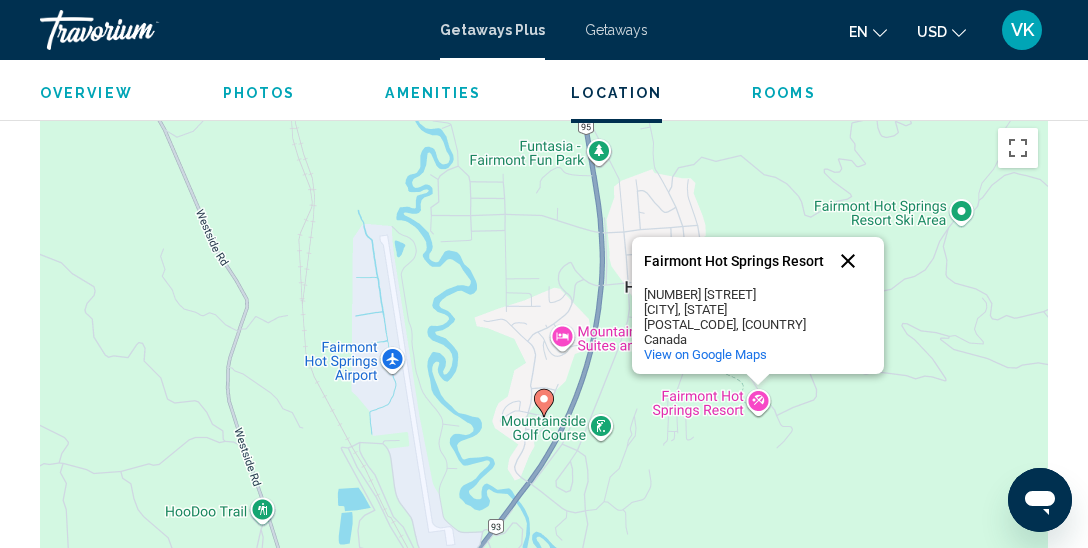 click at bounding box center (848, 261) 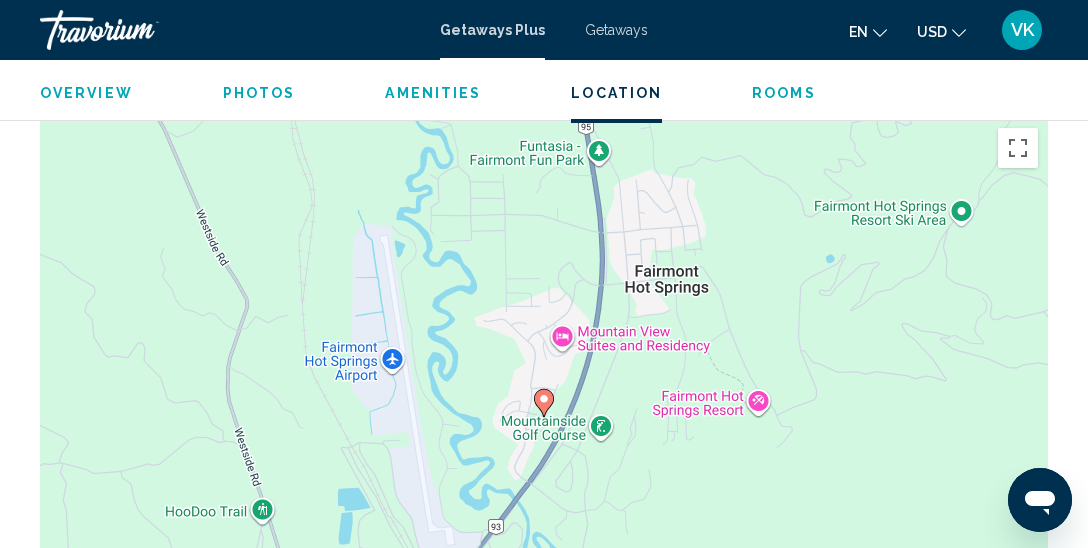 click on "To navigate, press the arrow keys. To activate drag with keyboard, press Alt + Enter. Once in keyboard drag state, use the arrow keys to move the marker. To complete the drag, press the Enter key. To cancel, press Escape." at bounding box center (544, 418) 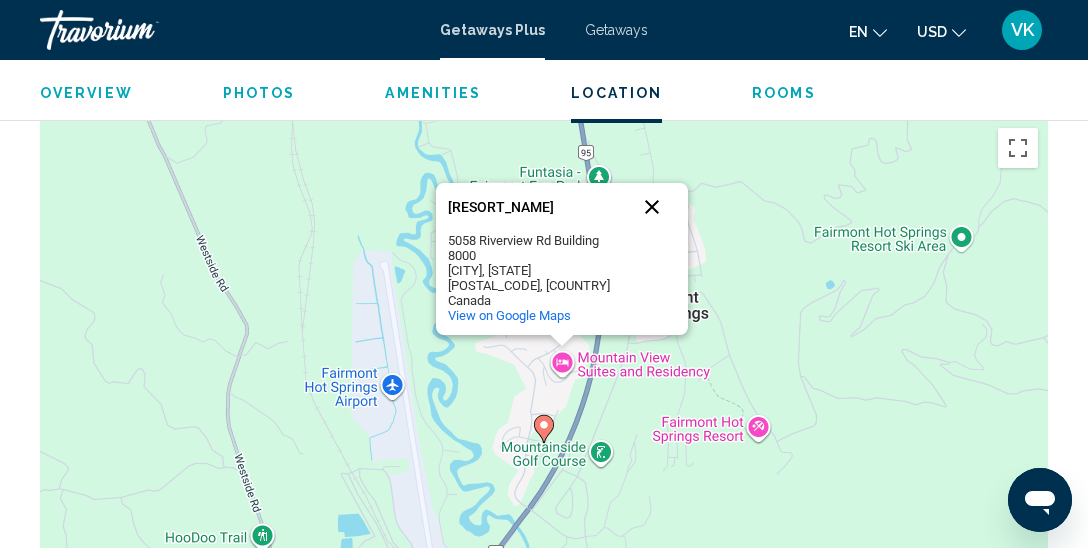 click at bounding box center (652, 207) 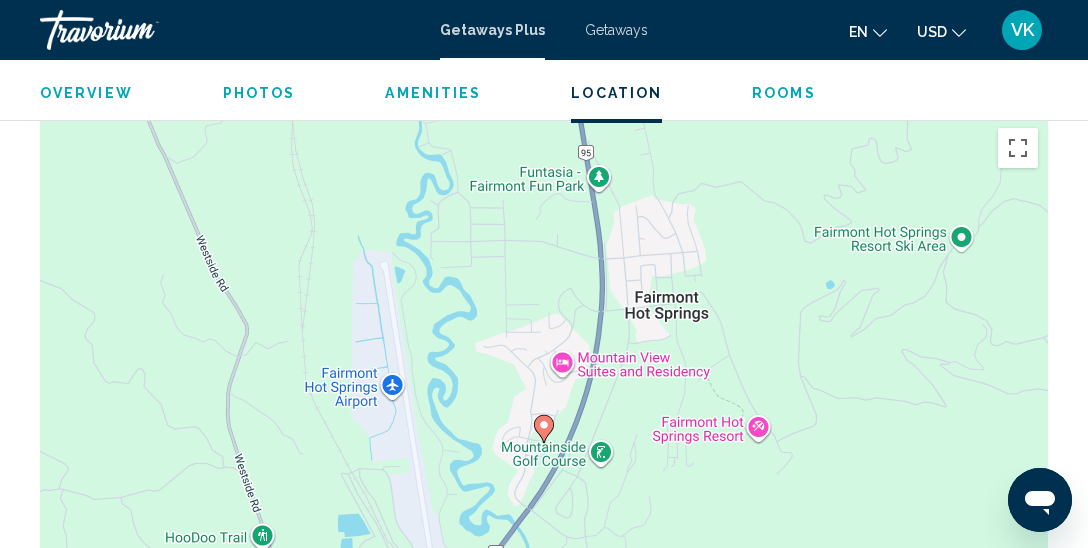 click at bounding box center (544, 429) 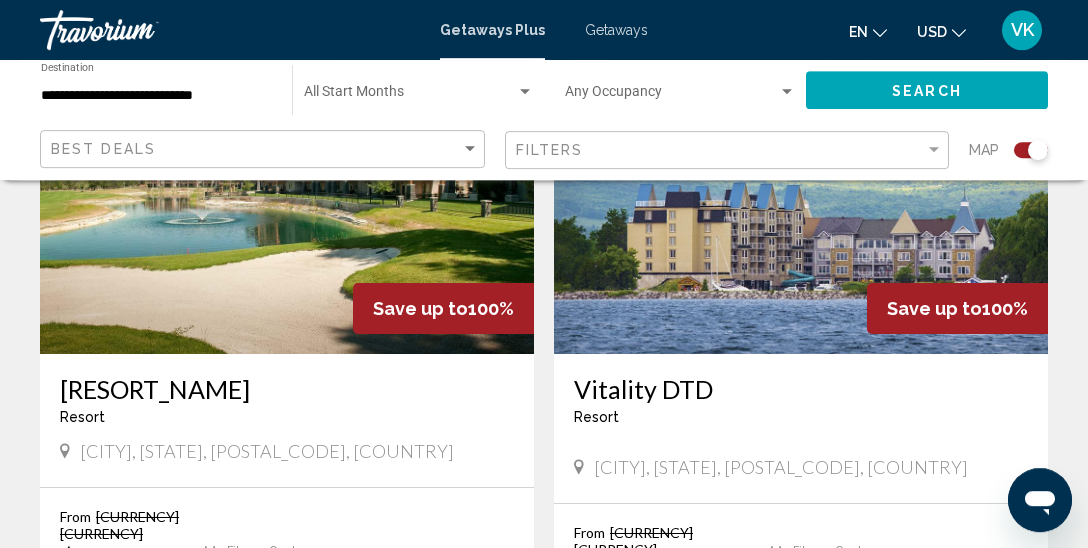 scroll, scrollTop: 2793, scrollLeft: 0, axis: vertical 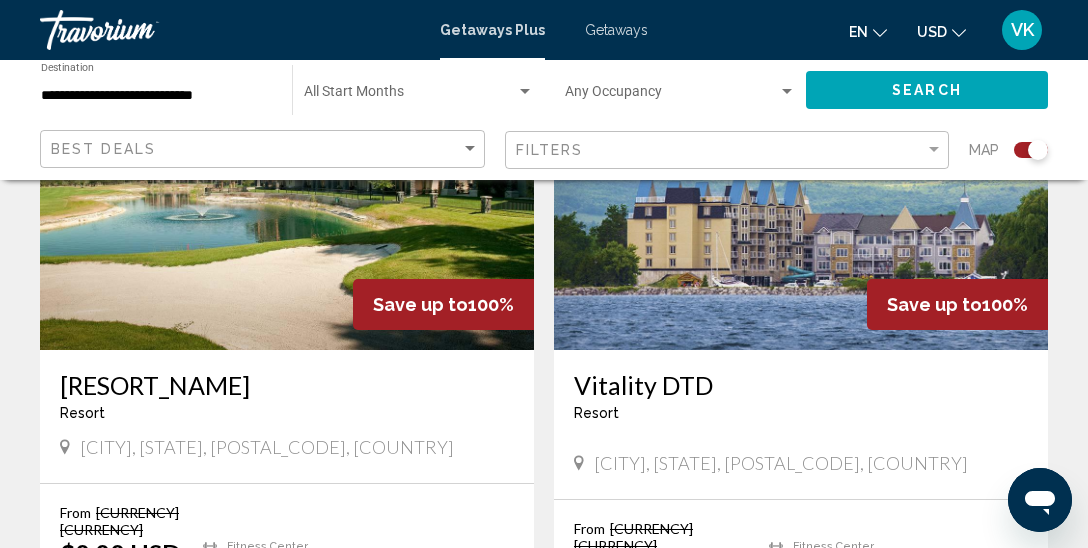 click on "[RESORT_NAME]" at bounding box center [287, 385] 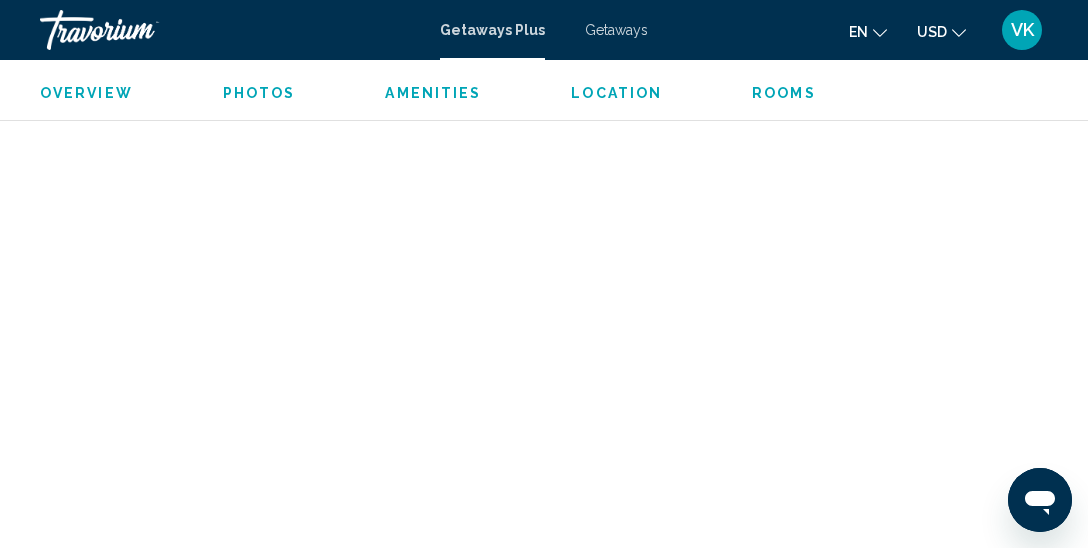 scroll, scrollTop: 3460, scrollLeft: 0, axis: vertical 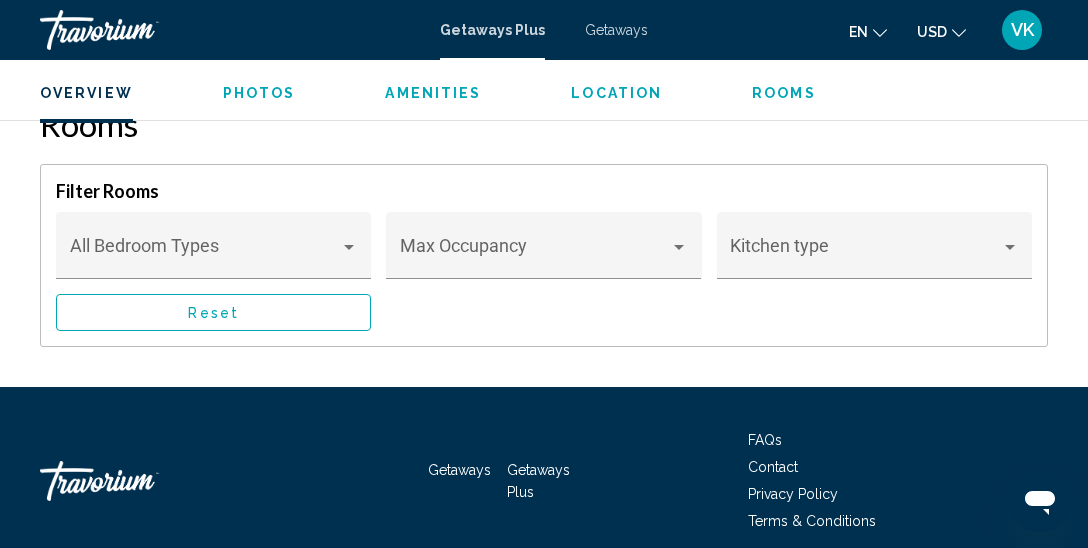 type 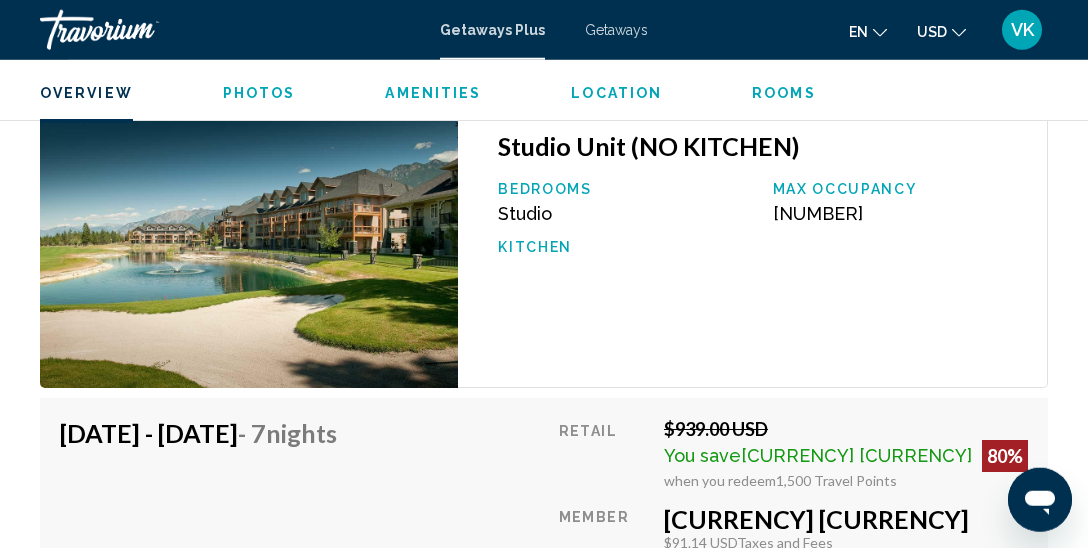 scroll, scrollTop: 3565, scrollLeft: 0, axis: vertical 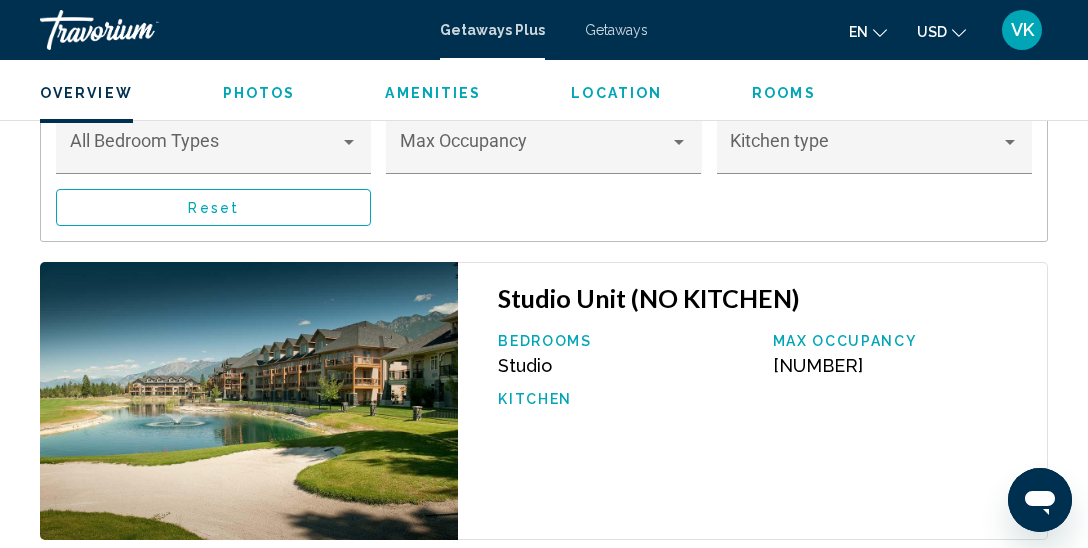 click at bounding box center (249, 401) 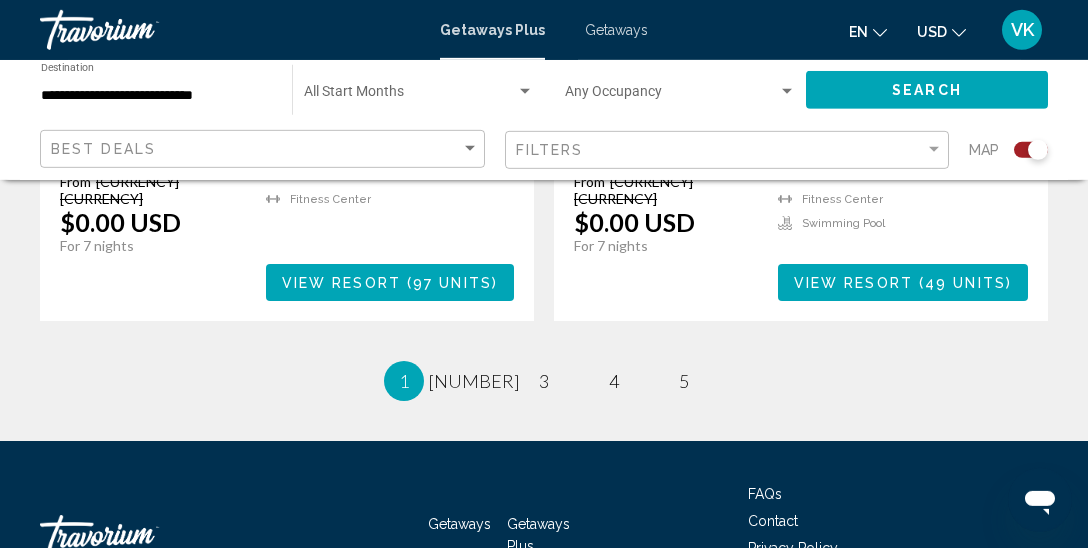 scroll, scrollTop: 4553, scrollLeft: 0, axis: vertical 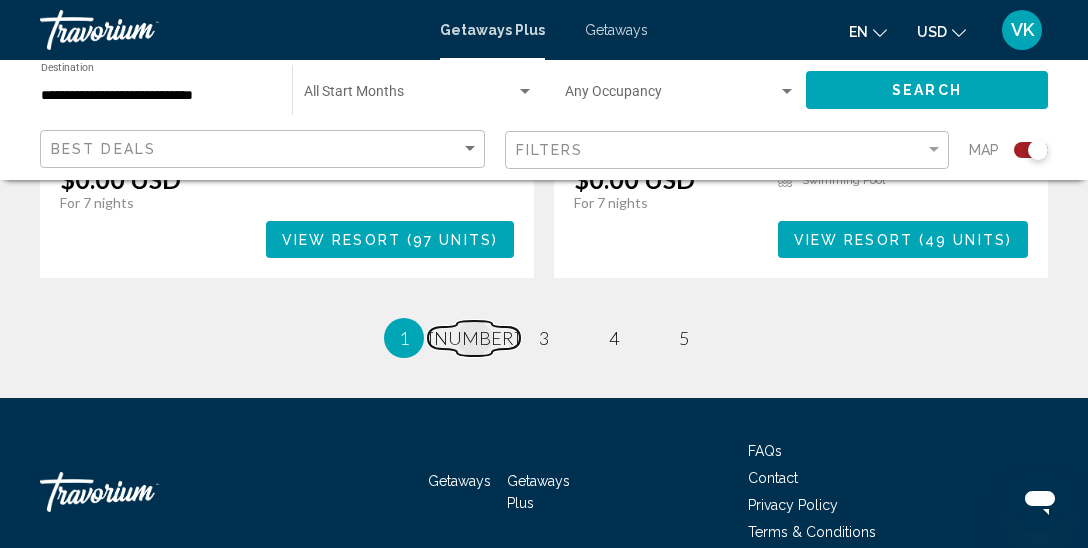 click on "[NUMBER]" at bounding box center [474, 338] 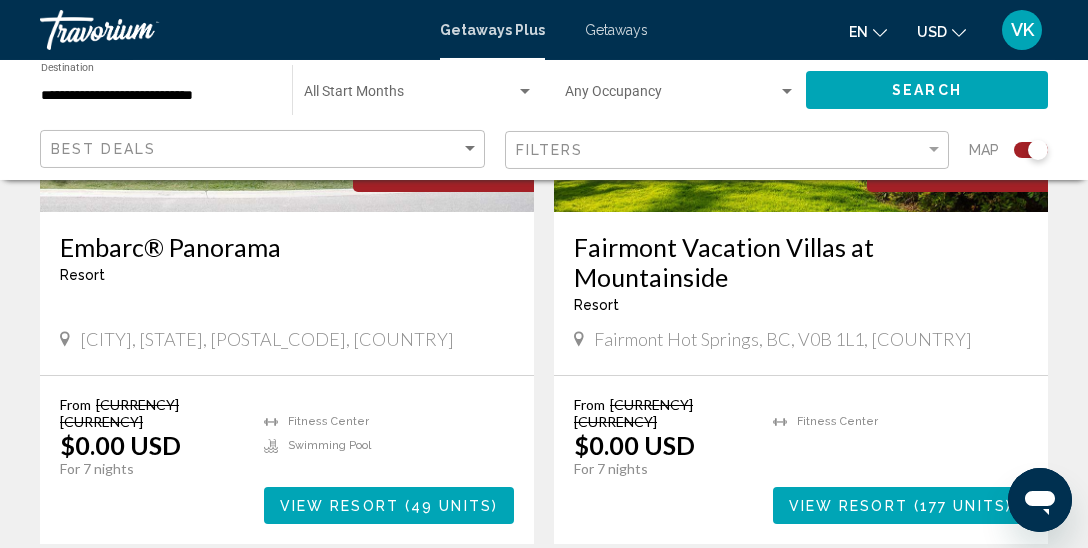 scroll, scrollTop: 1001, scrollLeft: 0, axis: vertical 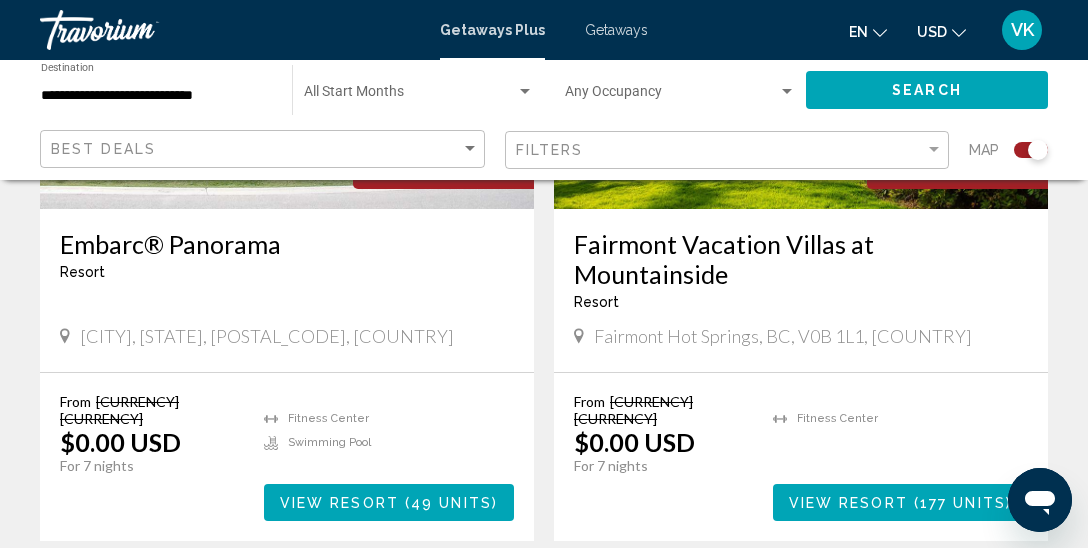 click on "View Resort" at bounding box center [848, 503] 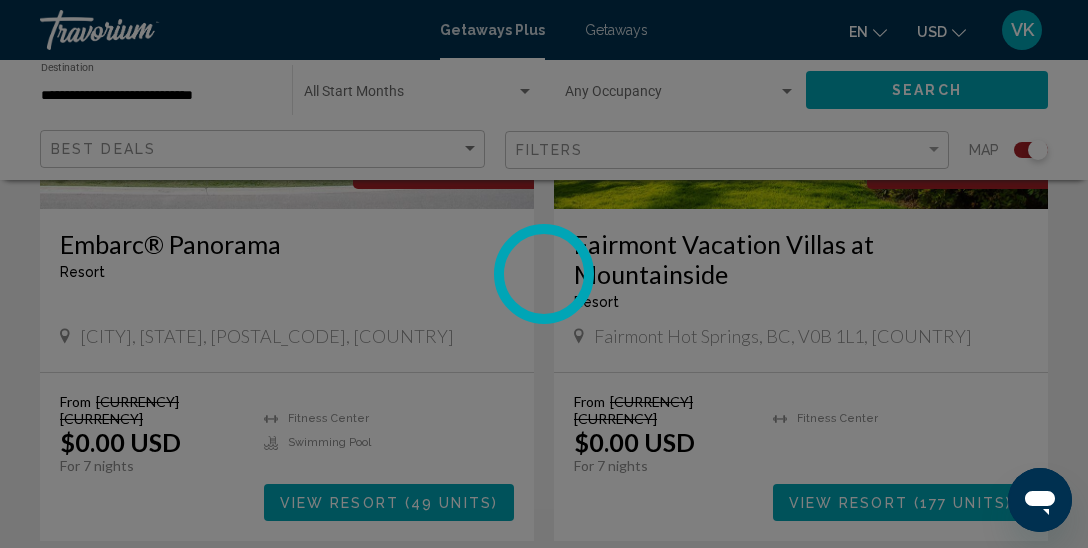 scroll, scrollTop: 3394, scrollLeft: 0, axis: vertical 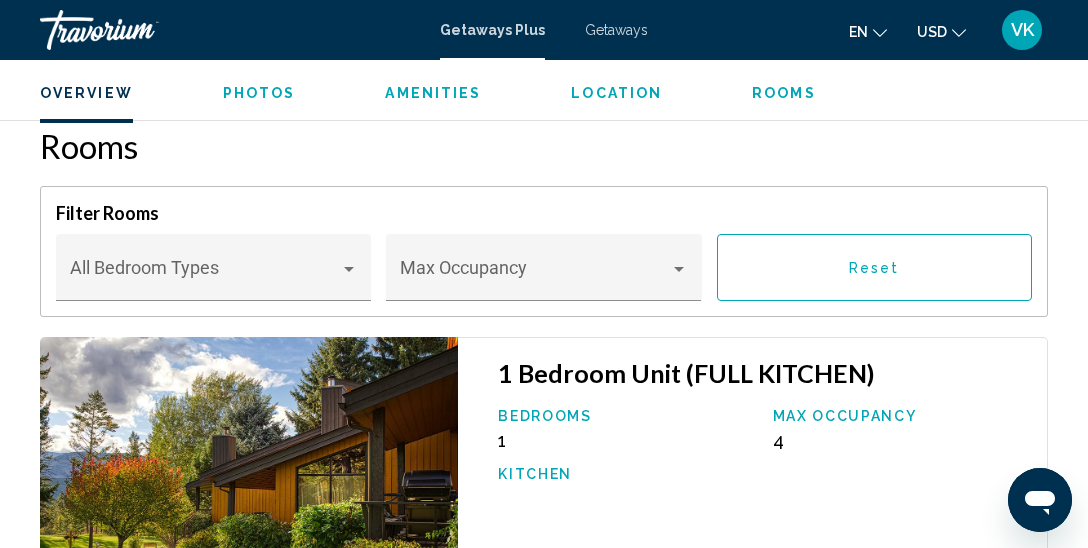 type 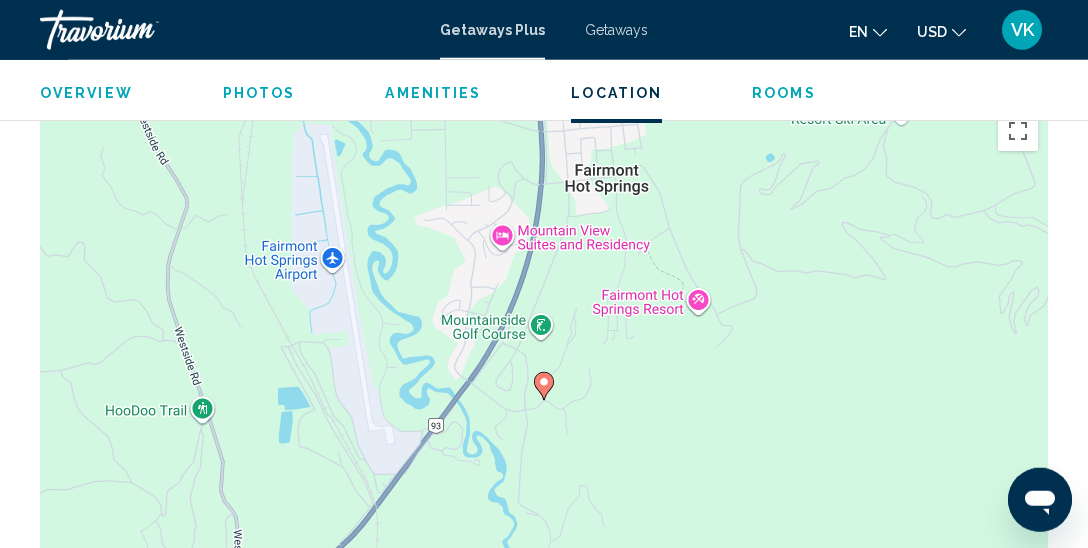 scroll, scrollTop: 2709, scrollLeft: 0, axis: vertical 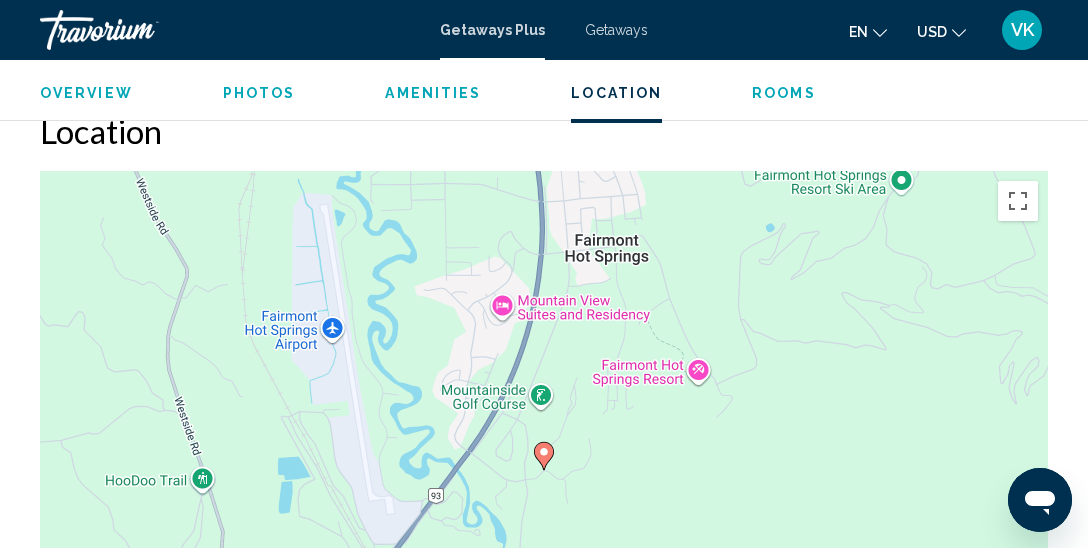 click on "To navigate, press the arrow keys. To activate drag with keyboard, press Alt + Enter. Once in keyboard drag state, use the arrow keys to move the marker. To complete the drag, press the Enter key. To cancel, press Escape." at bounding box center (544, 471) 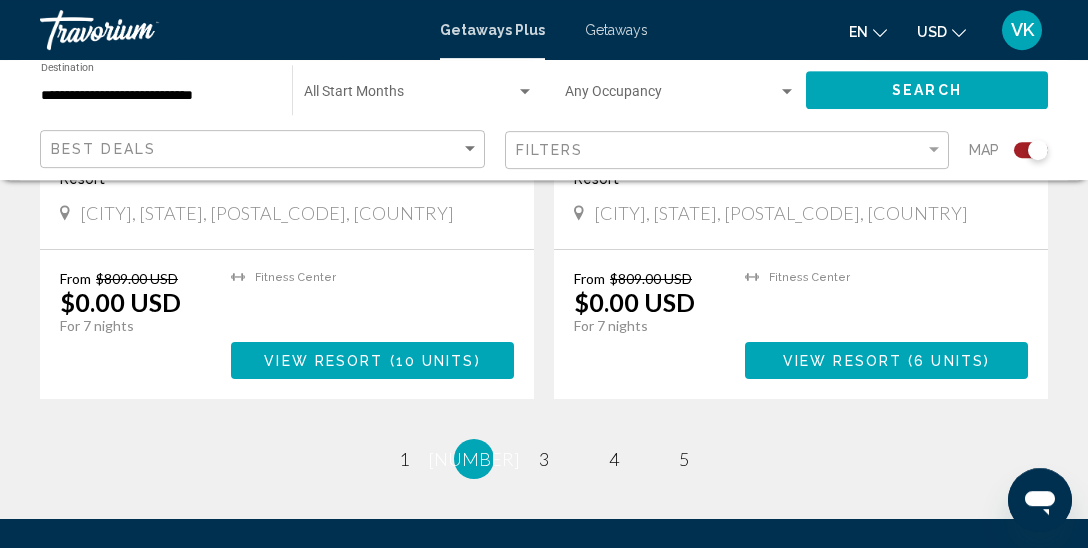 scroll, scrollTop: 4532, scrollLeft: 0, axis: vertical 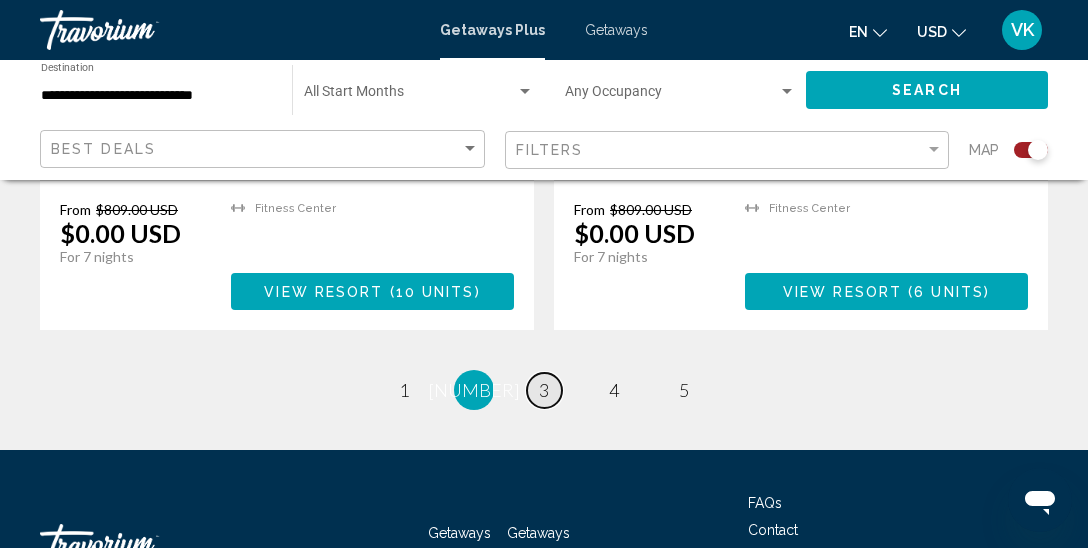 click on "3" at bounding box center [404, 390] 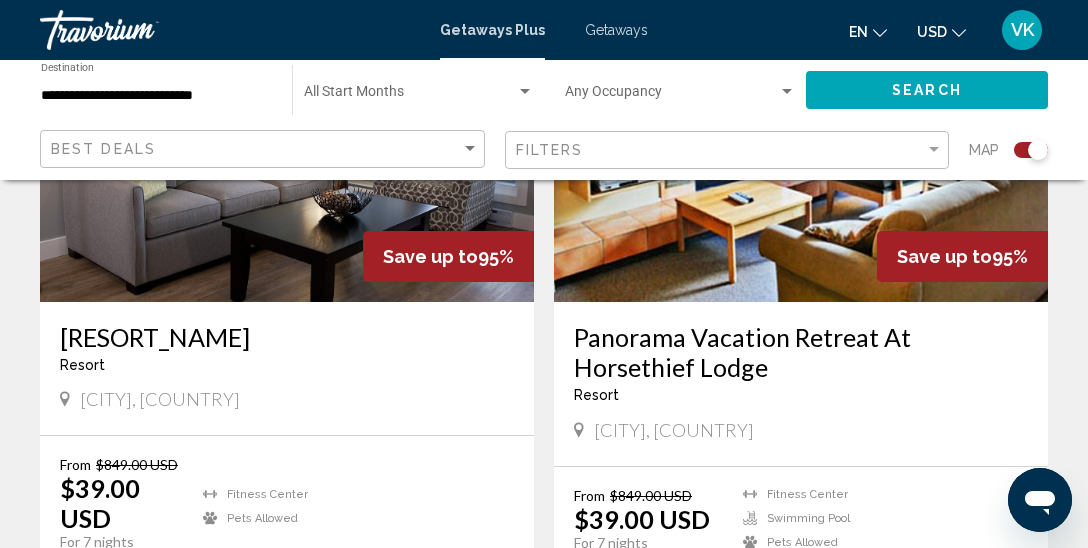 scroll, scrollTop: 4216, scrollLeft: 0, axis: vertical 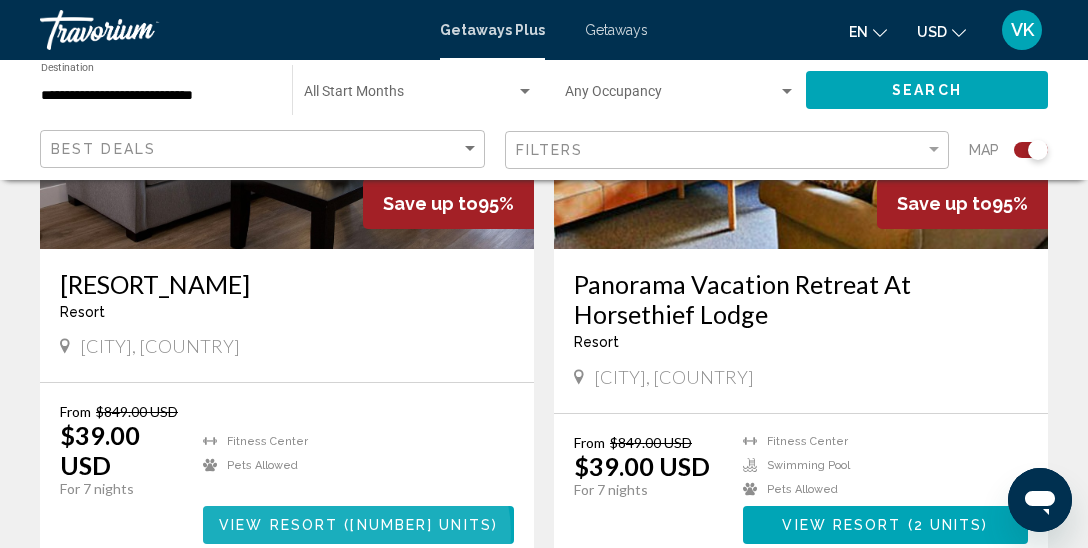 click on "View Resort    ( 20 units )" at bounding box center (358, 524) 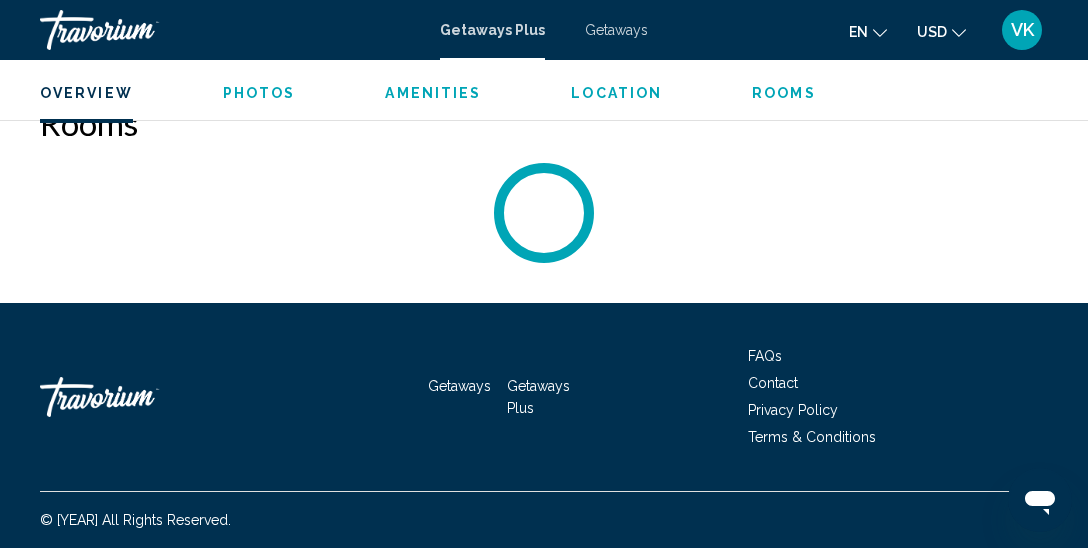scroll, scrollTop: 3756, scrollLeft: 0, axis: vertical 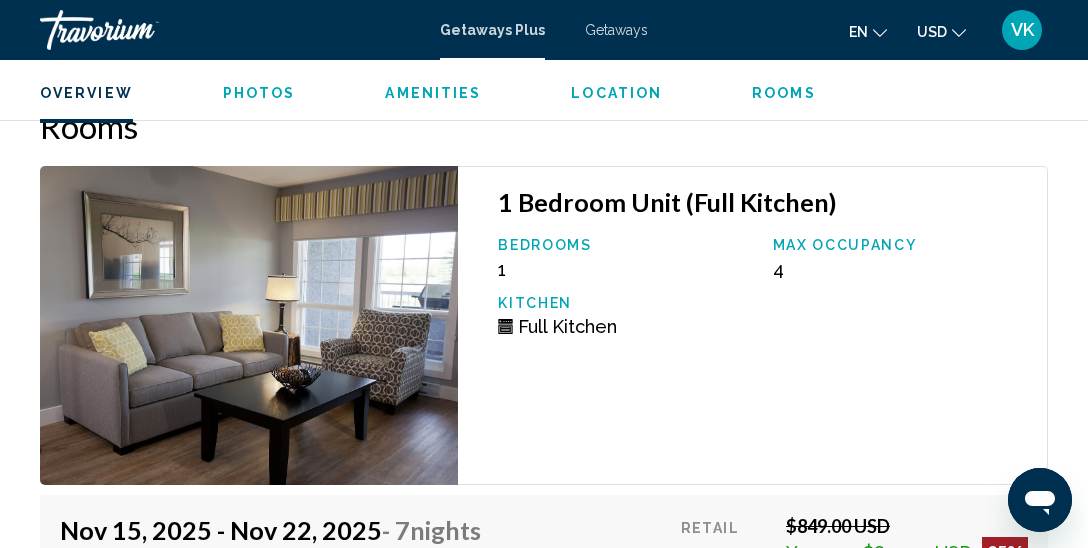 type 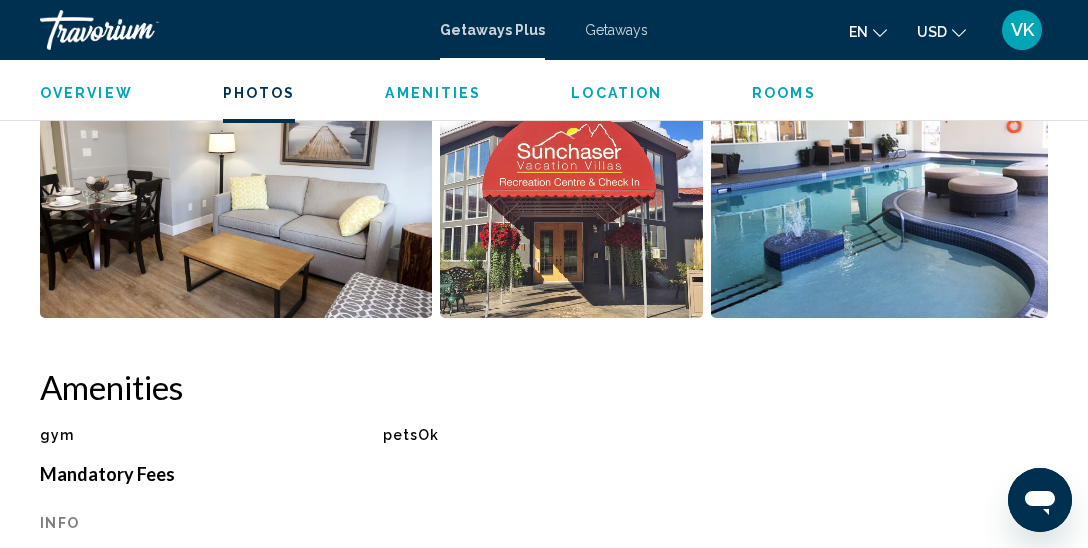 scroll, scrollTop: 1543, scrollLeft: 0, axis: vertical 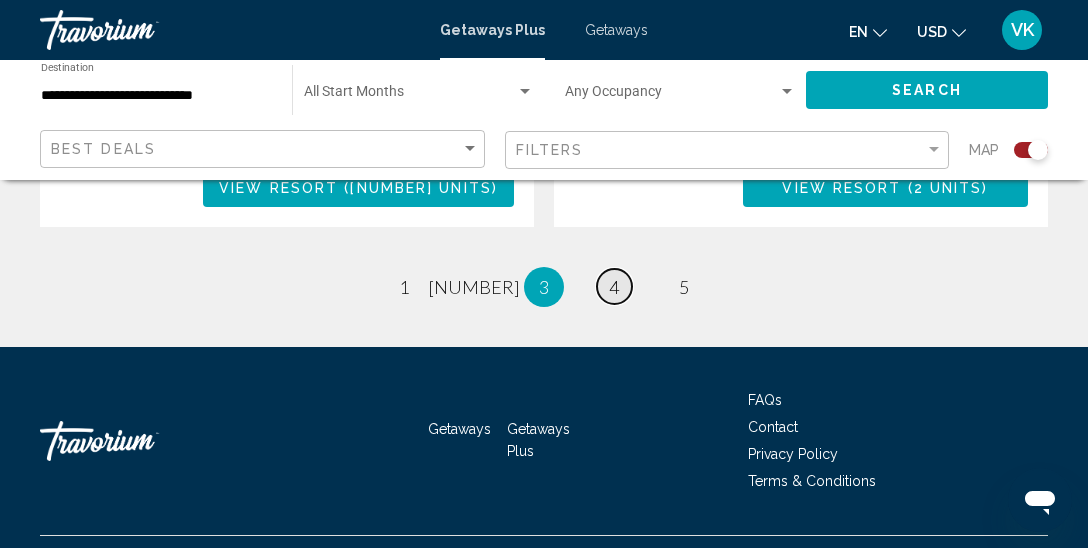 click on "page  4" at bounding box center [404, 286] 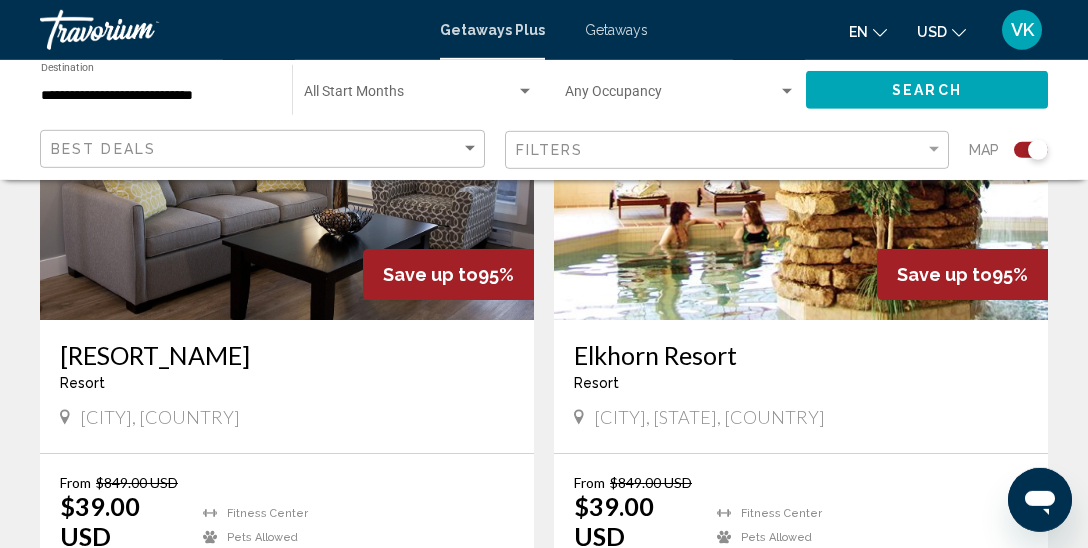 scroll, scrollTop: 2318, scrollLeft: 0, axis: vertical 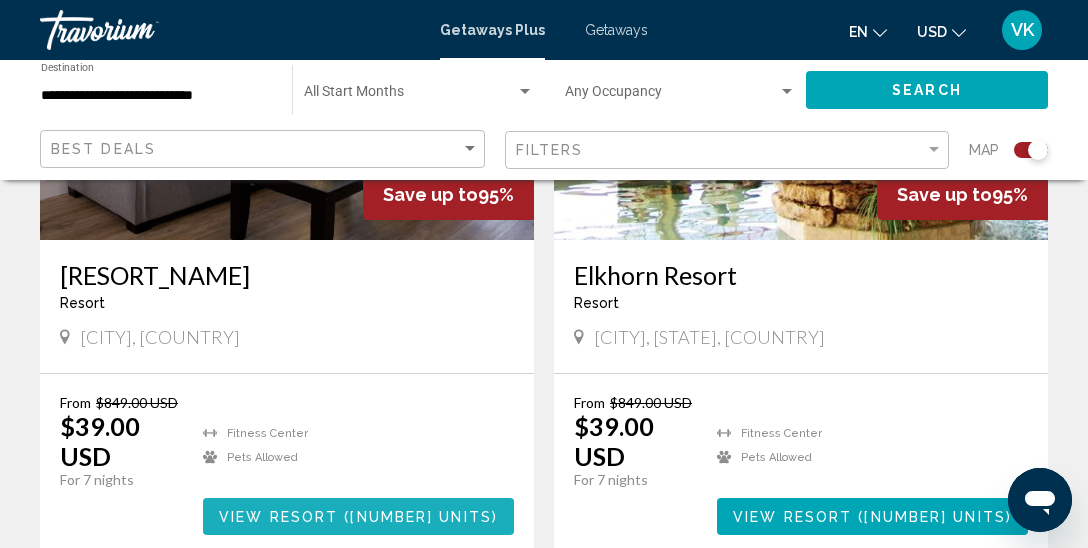click on "[NUMBER] units" at bounding box center [420, 517] 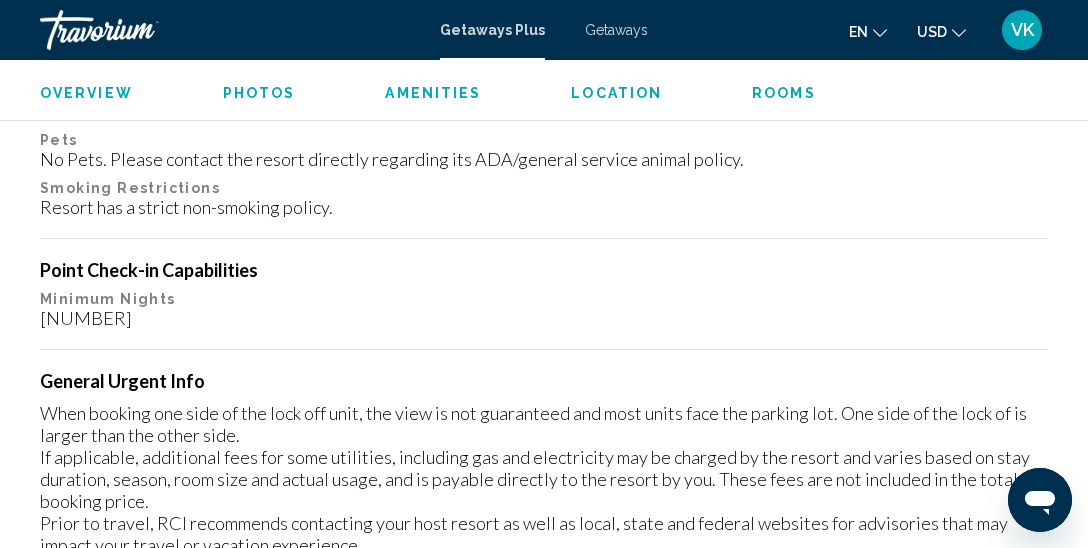scroll, scrollTop: 3756, scrollLeft: 0, axis: vertical 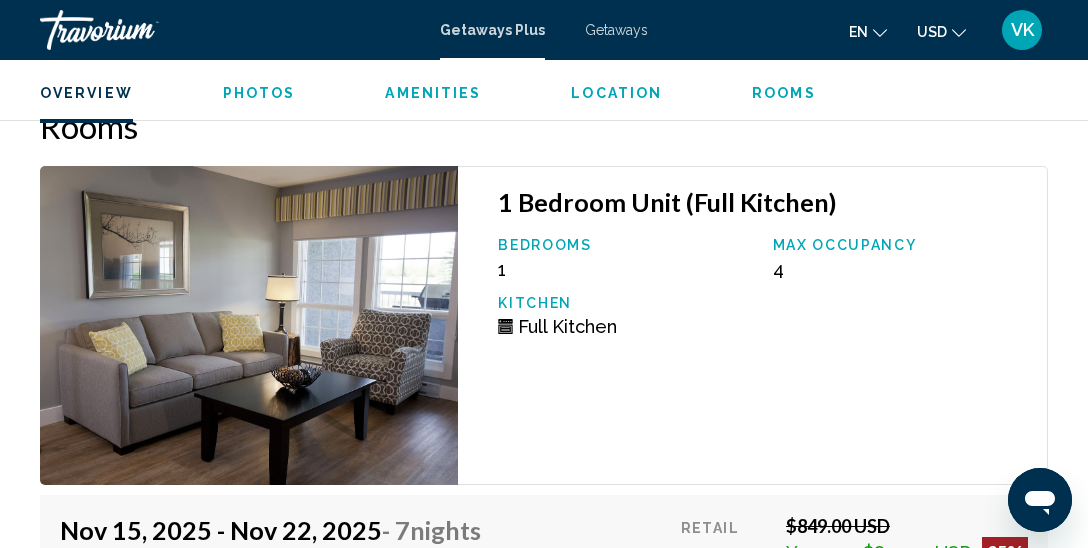 type 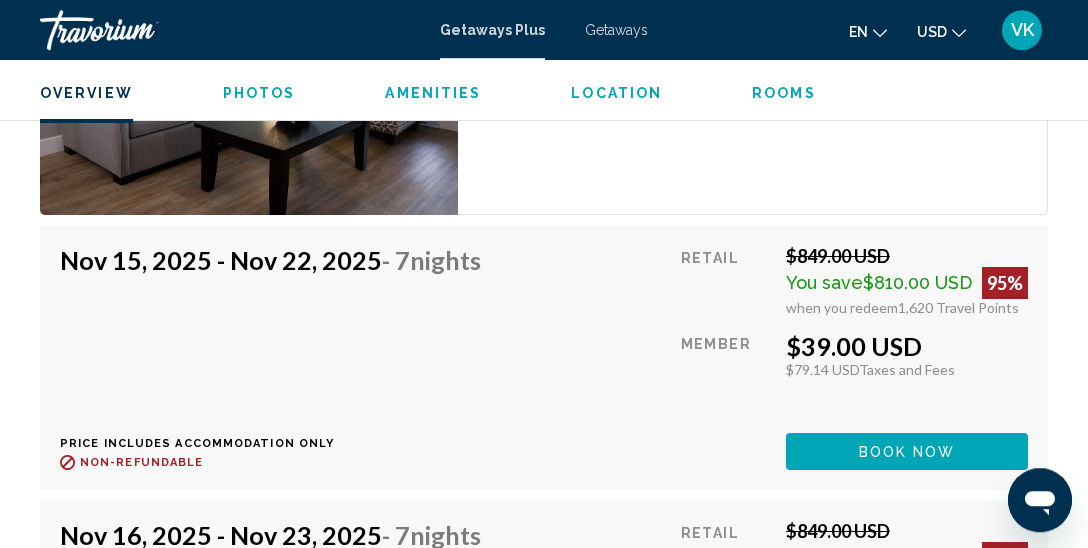 scroll, scrollTop: 4072, scrollLeft: 0, axis: vertical 